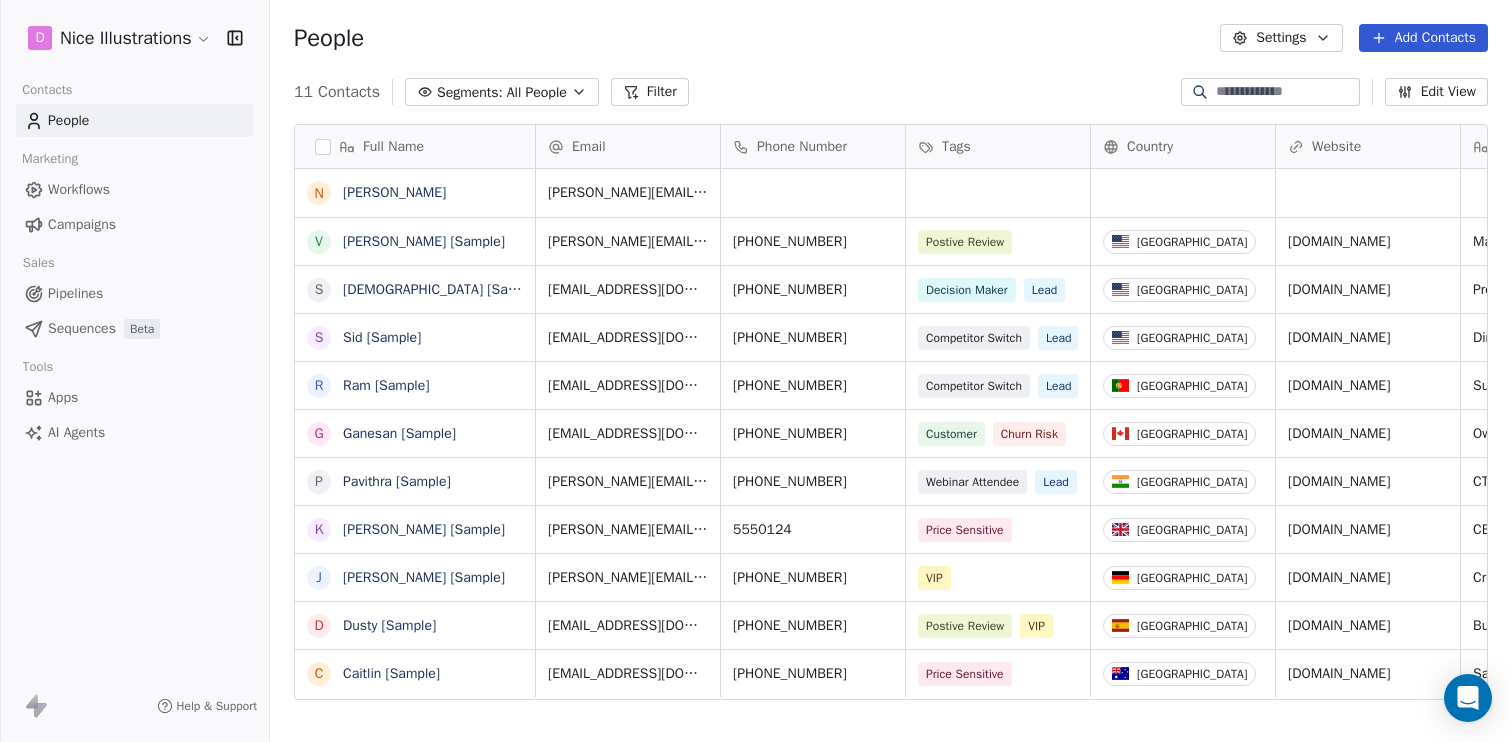 scroll, scrollTop: 0, scrollLeft: 0, axis: both 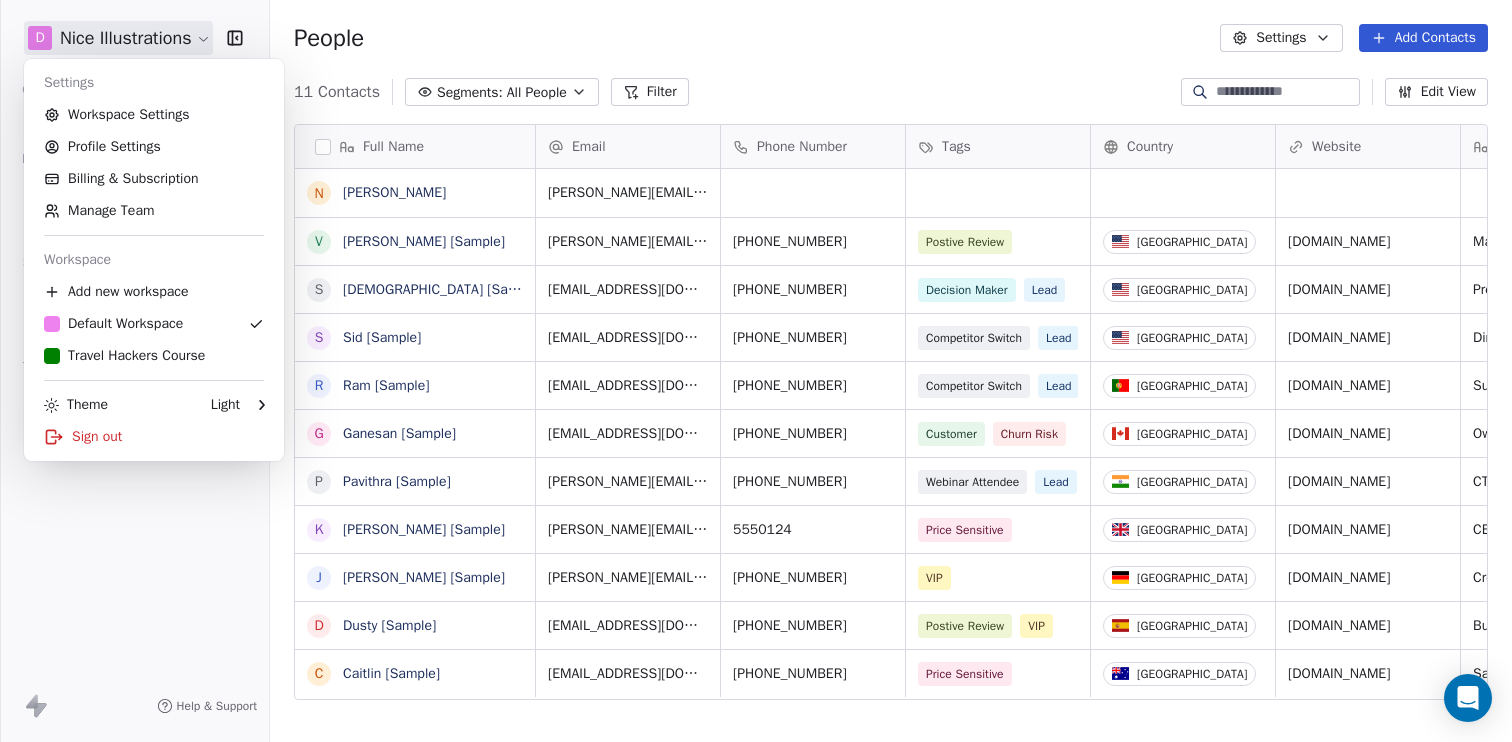 click on "D Nice Illustrations Contacts People Marketing Workflows Campaigns Sales Pipelines Sequences Beta Tools Apps AI Agents Help & Support People Settings  Add Contacts 11 Contacts Segments: All People Filter  Edit View Tag Add to Sequence Export Full Name N Neil Sullivan V Vanessa [Sample] S Swami [Sample] S Sid [Sample] R Ram [Sample] G Ganesan [Sample] P Pavithra [Sample] K Ken [Sample] J Jarrett [Sample] D Dusty [Sample] C Caitlin [Sample] Email Phone Number Tags Country Website Job Title Status Contact Source NPS Score mike@michaelfolling.com vanessa@appsumo.com +1-555-0128 Postive Review United States fostergroup.com Managing Director closed_won Referral 9 swami@swipeone.com +1-555-0132 Decision Maker Lead United States millerindustries.com President New Lead Social Media 9 sid@swipepages.com +1-555-0123 Competitor Switch Lead United States alliedsolutions.com Director of Operations qualifying Website Form ram@swipeone.com +351-555-0131 Competitor Switch Lead Portugal greensolutions.pt Sustainability Head" at bounding box center [756, 371] 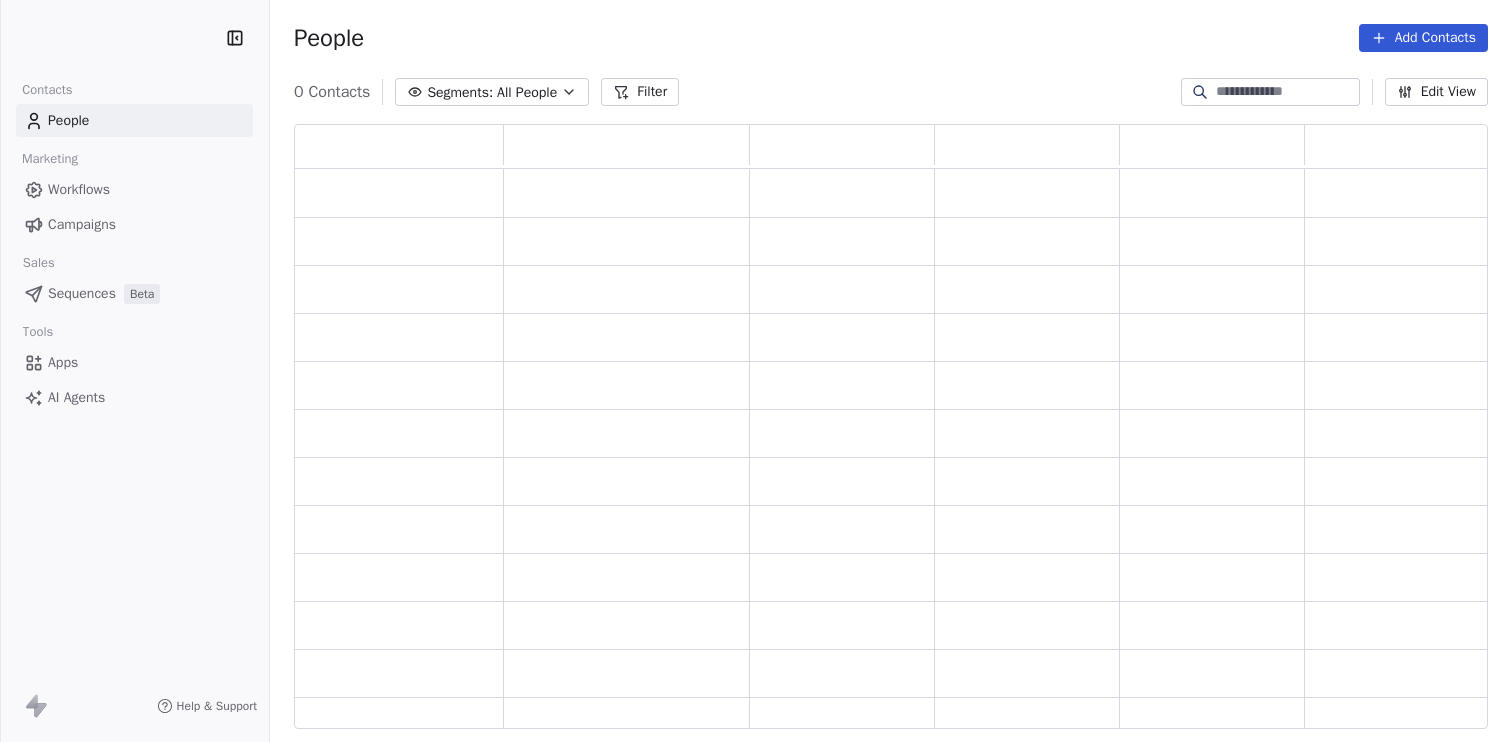 scroll, scrollTop: 0, scrollLeft: 0, axis: both 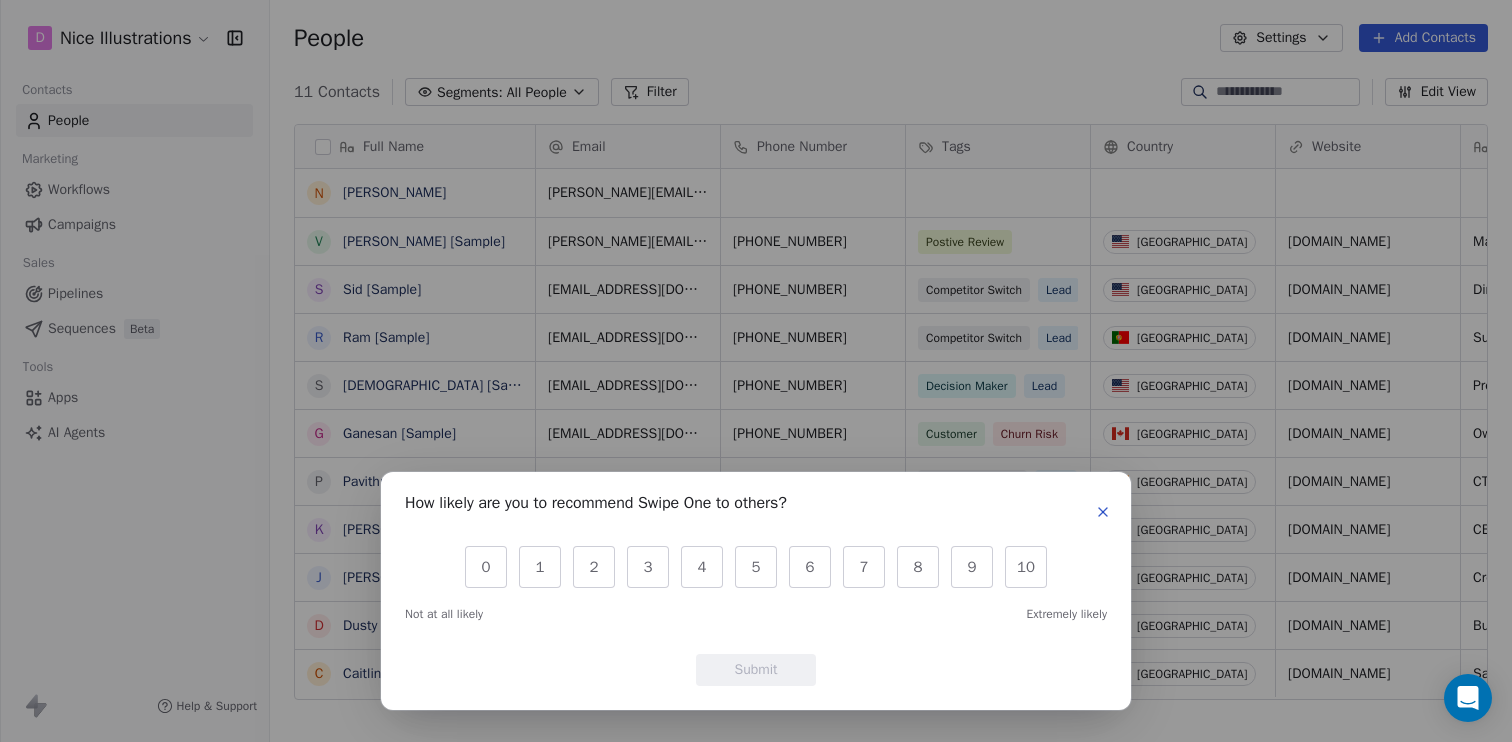 click 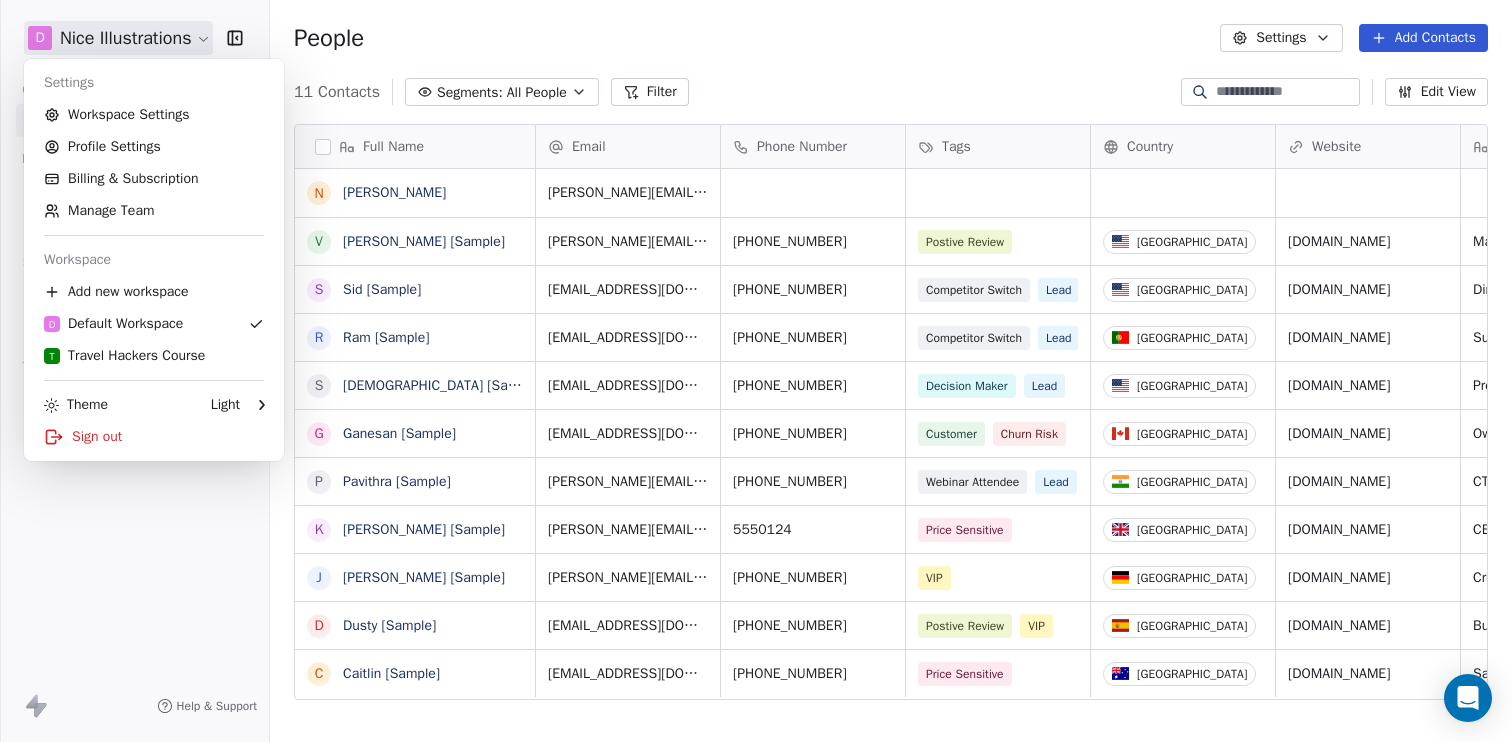 click on "D Nice Illustrations Contacts People Marketing Workflows Campaigns Sales Pipelines Sequences Beta Tools Apps AI Agents Help & Support People Settings  Add Contacts 11 Contacts Segments: All People Filter  Edit View Tag Add to Sequence Export Full Name N [PERSON_NAME] V [PERSON_NAME] [Sample] S [PERSON_NAME] [Sample] R Ram [Sample] S [PERSON_NAME] [Sample] [PERSON_NAME] [Sample] P [PERSON_NAME] [Sample] K [PERSON_NAME] [Sample] J [PERSON_NAME] [Sample] D Dusty [Sample] C [PERSON_NAME] [Sample] Email Phone Number Tags Country Website Job Title Status Contact Source NPS Score [PERSON_NAME][EMAIL_ADDRESS][DOMAIN_NAME] [PERSON_NAME][EMAIL_ADDRESS][DOMAIN_NAME] [PHONE_NUMBER] Postive Review United States [DOMAIN_NAME] Managing Director closed_won Referral 9 [EMAIL_ADDRESS][DOMAIN_NAME] [PHONE_NUMBER] Competitor Switch Lead United States [DOMAIN_NAME] Director of Operations qualifying Website Form [EMAIL_ADDRESS][DOMAIN_NAME] [PHONE_NUMBER] Competitor Switch Lead Portugal [DOMAIN_NAME] Sustainability Head closed_won Facebook Ad 10 [EMAIL_ADDRESS][DOMAIN_NAME] [PHONE_NUMBER] Decision Maker Lead United States [DOMAIN_NAME] New Lead" at bounding box center [756, 371] 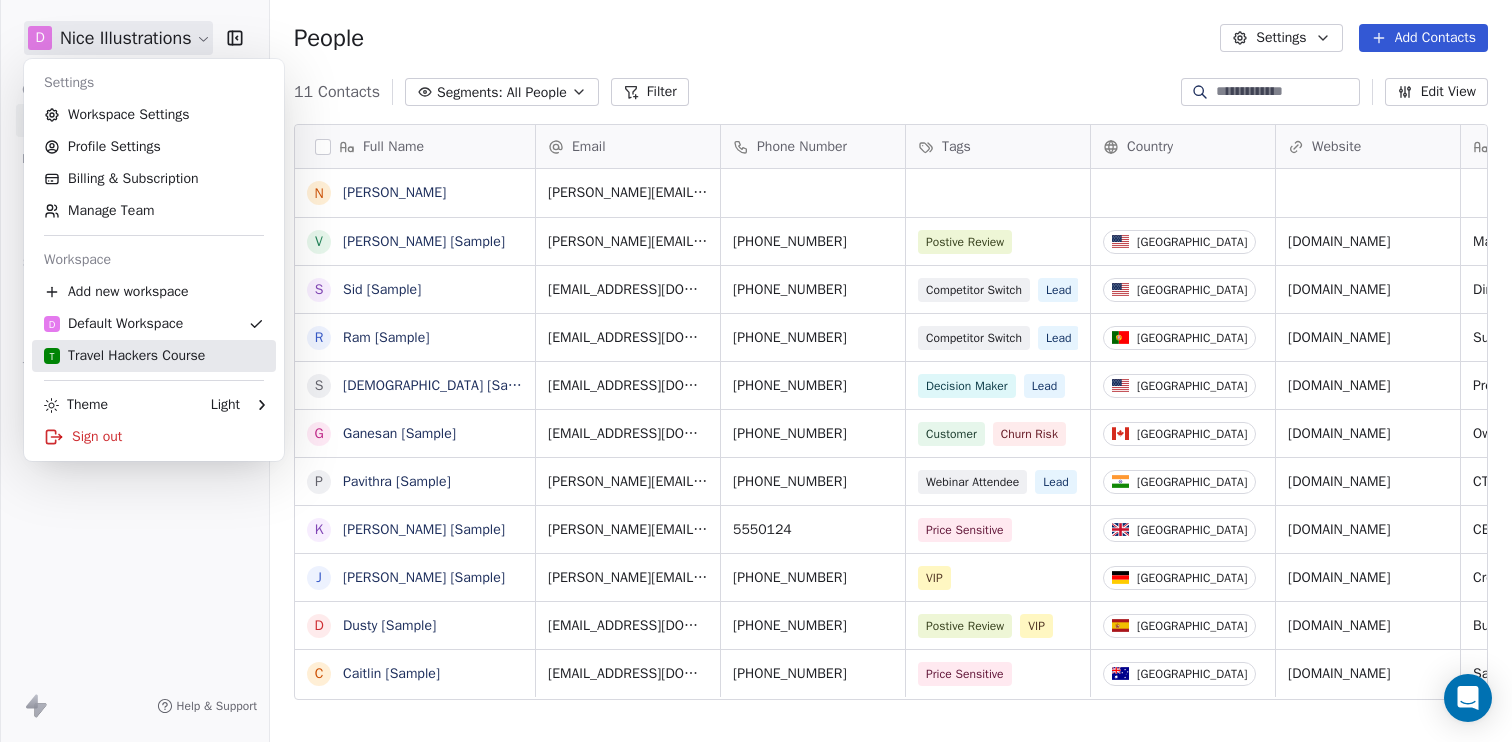 click on "T Travel Hackers Course" at bounding box center [124, 356] 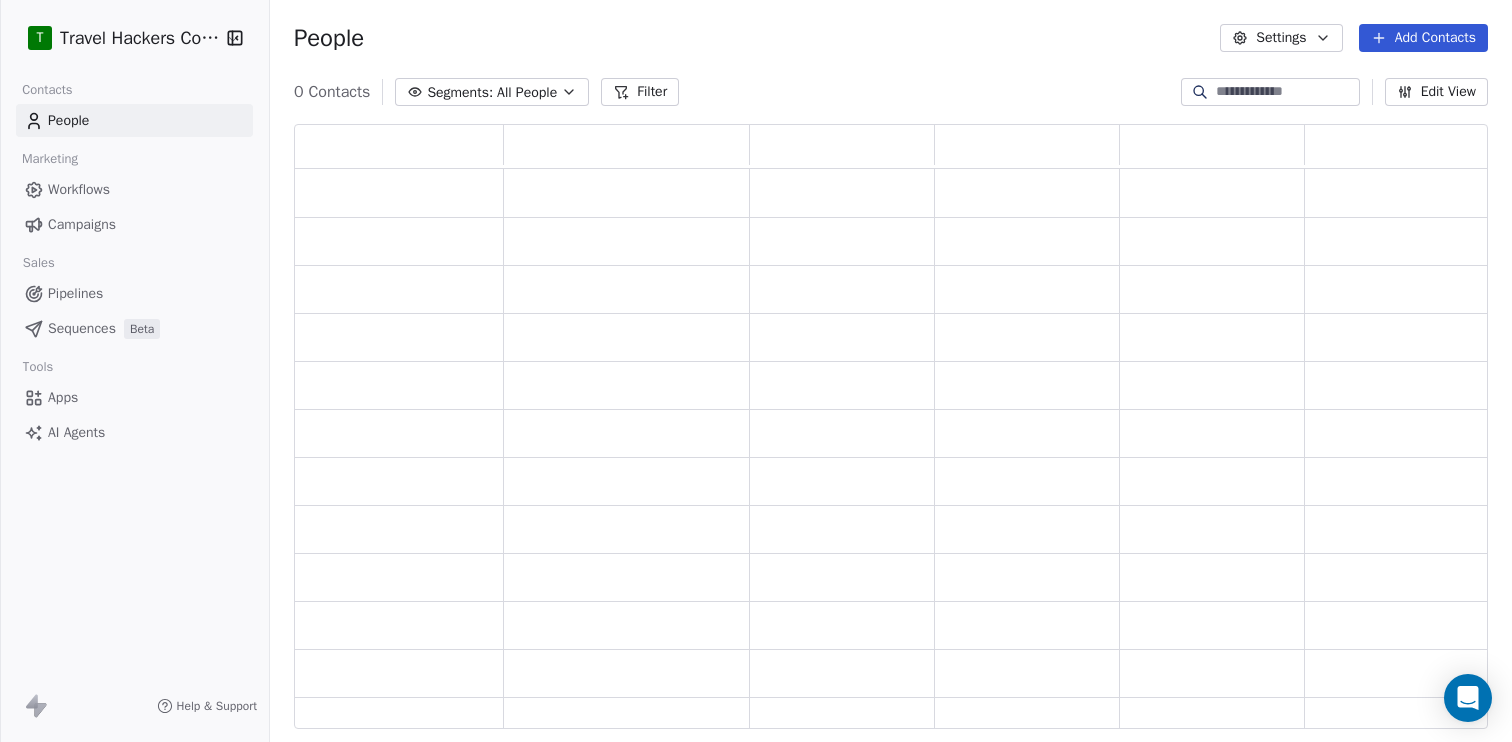 scroll, scrollTop: 1, scrollLeft: 1, axis: both 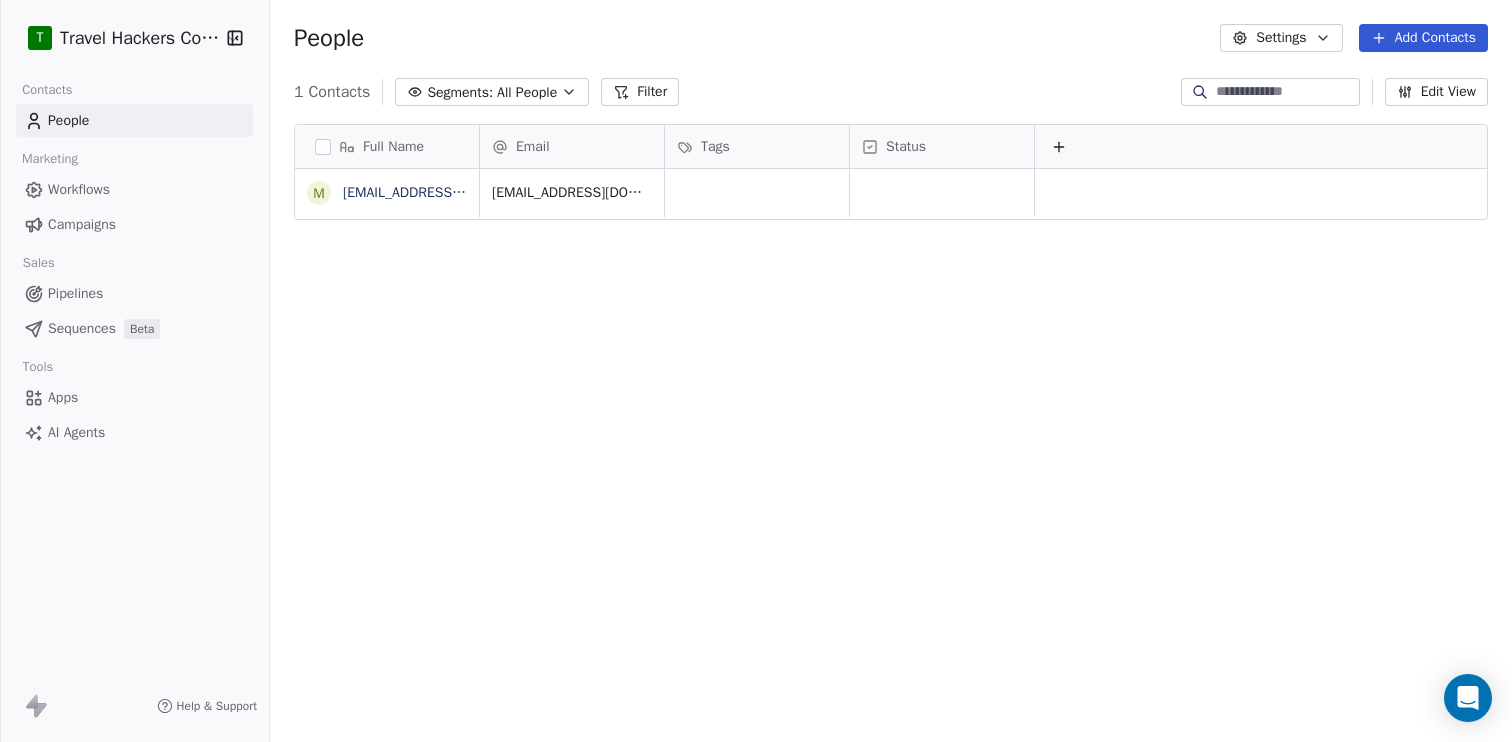 click on "Campaigns" at bounding box center [82, 224] 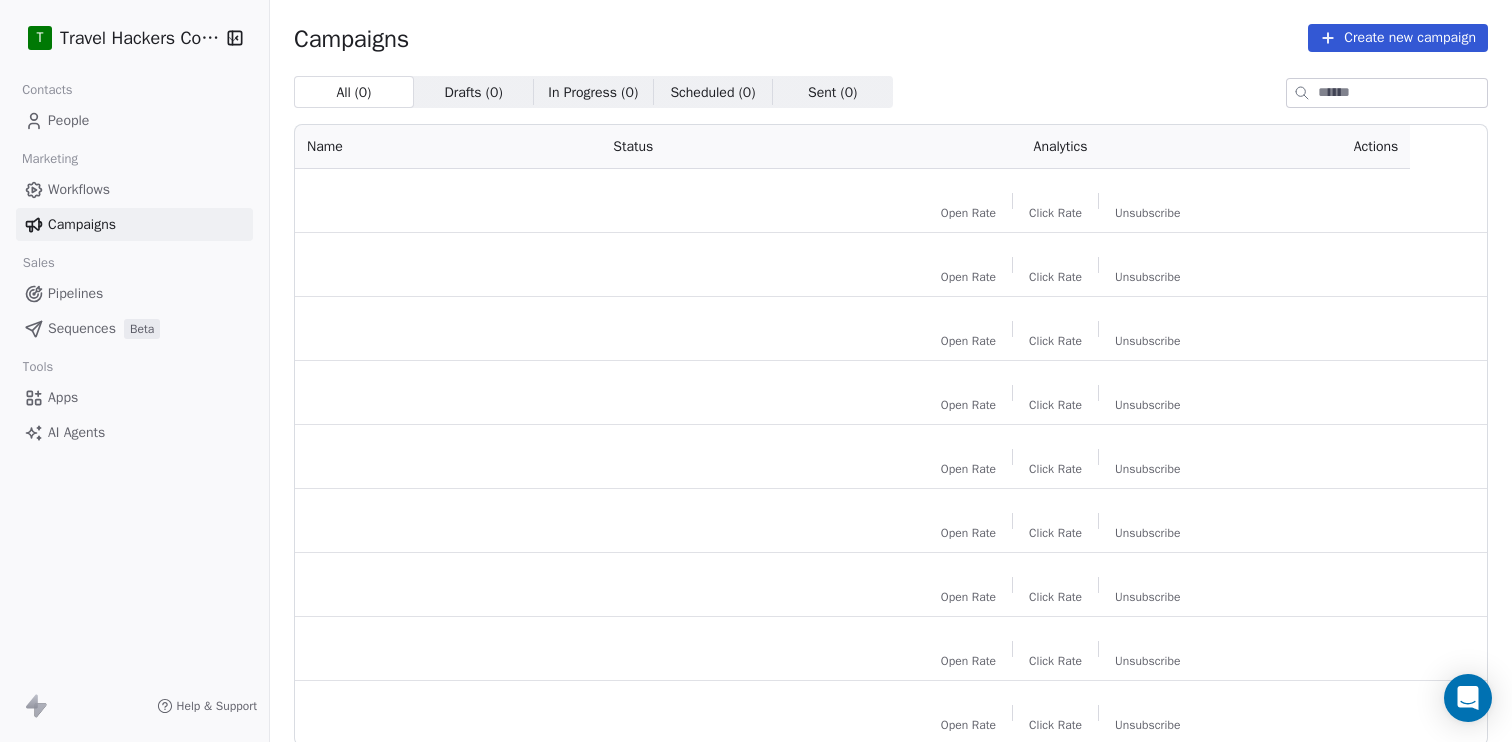 click on "Workflows" at bounding box center (79, 189) 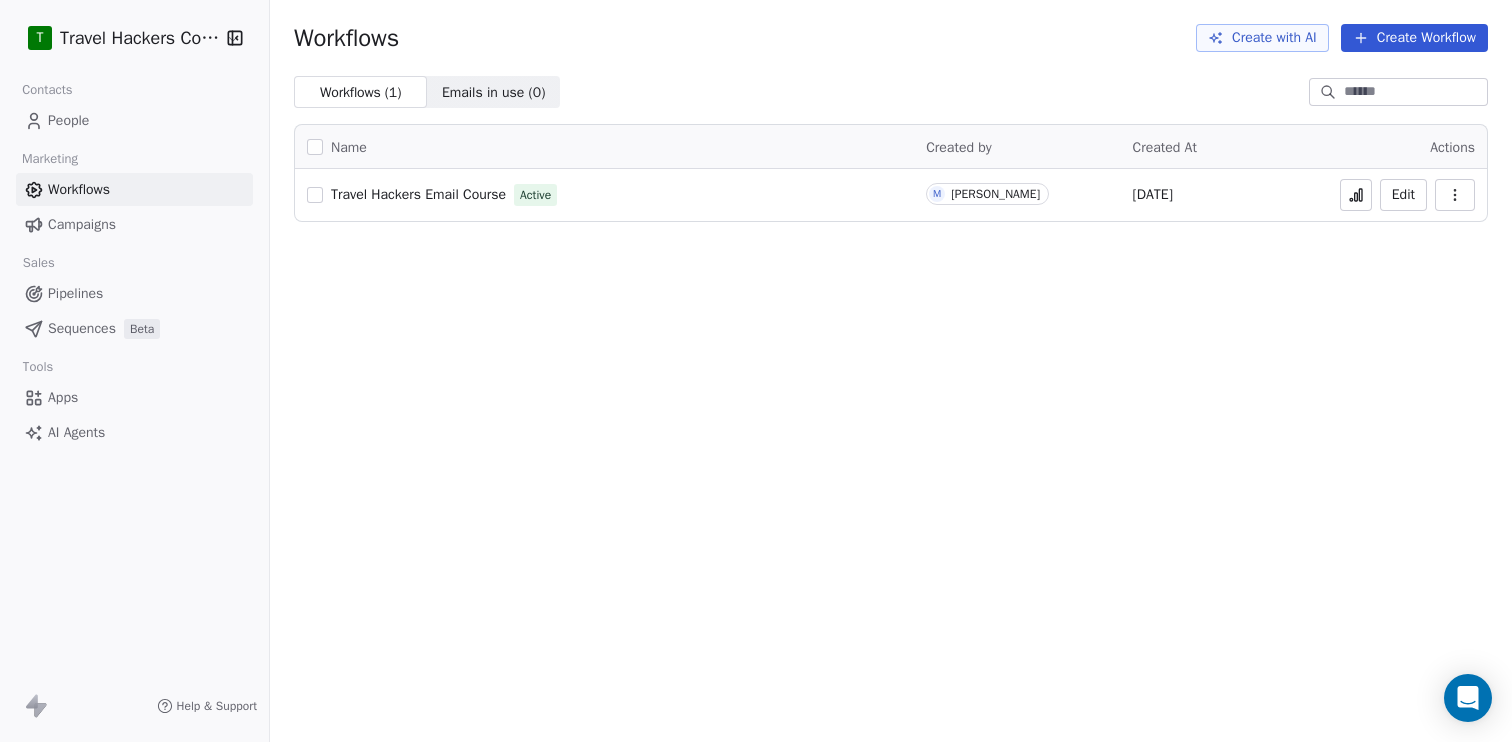 click on "Travel Hackers Email Course" at bounding box center [418, 194] 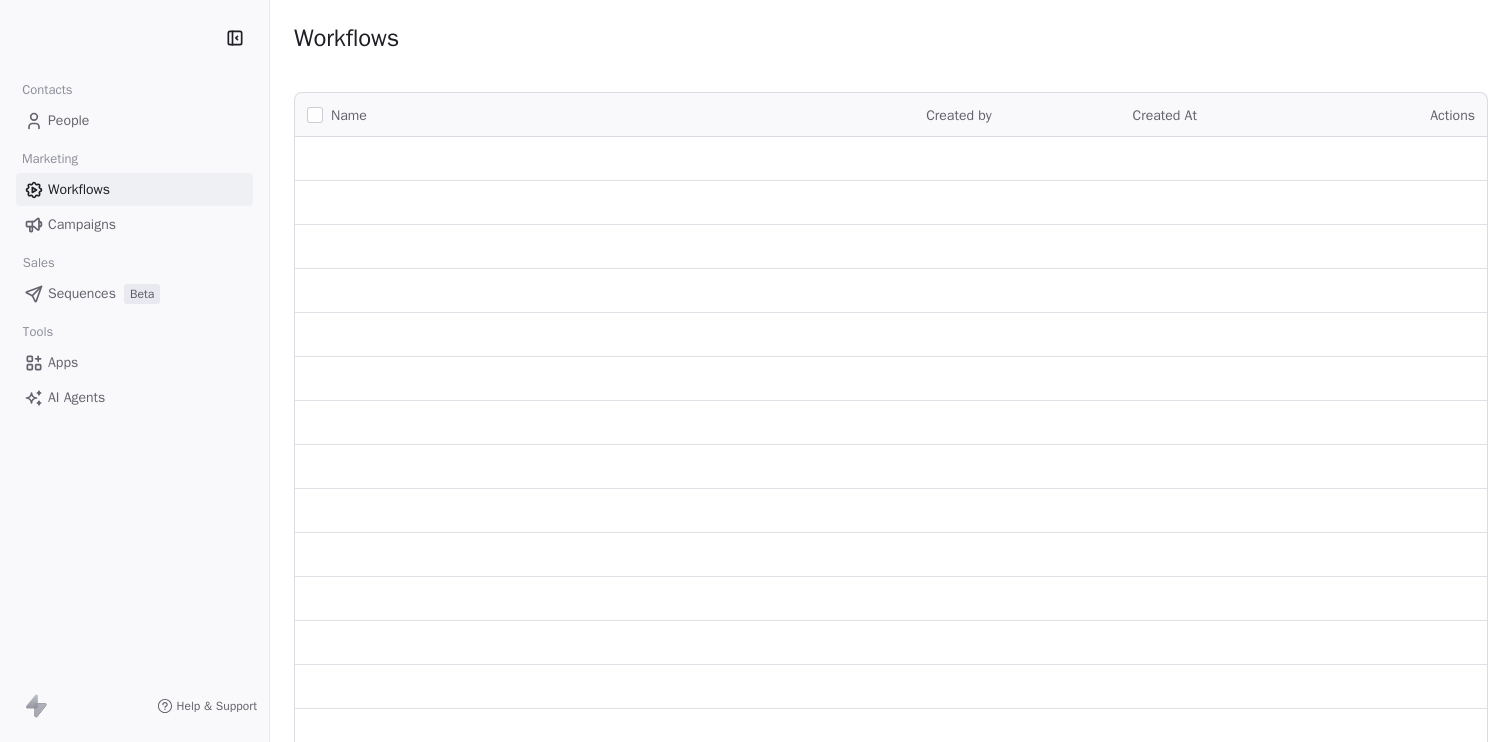 scroll, scrollTop: 0, scrollLeft: 0, axis: both 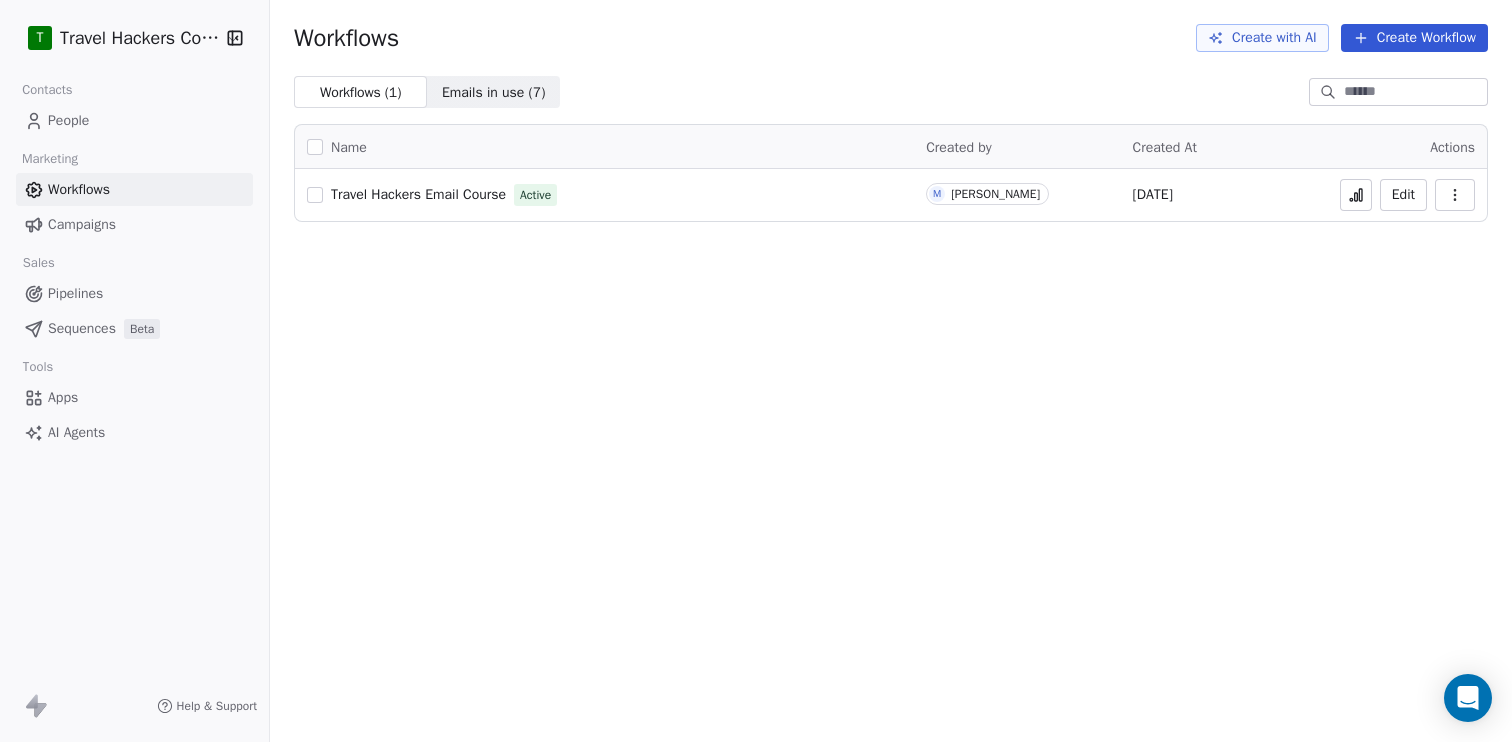click on "Emails in use ( 7 )" at bounding box center (494, 92) 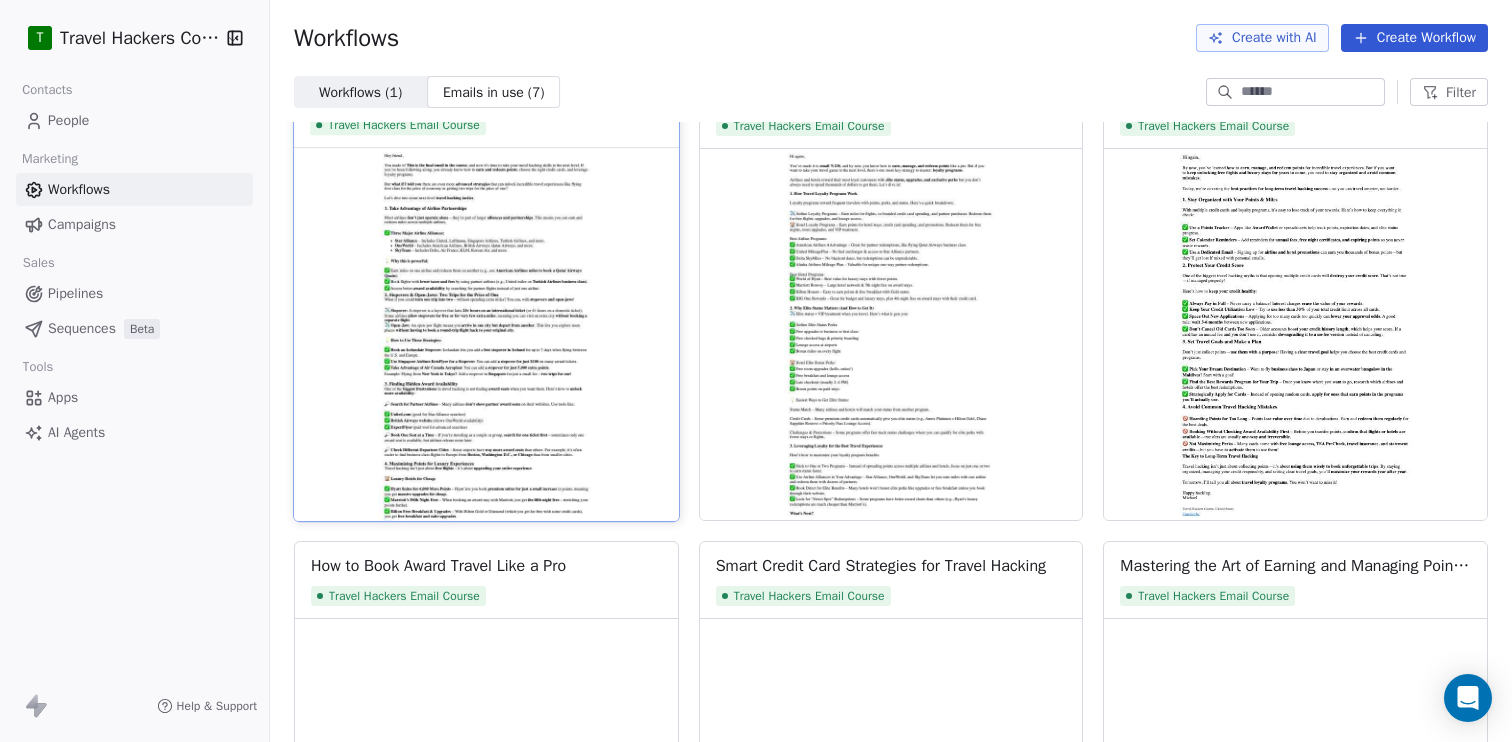 scroll, scrollTop: 0, scrollLeft: 0, axis: both 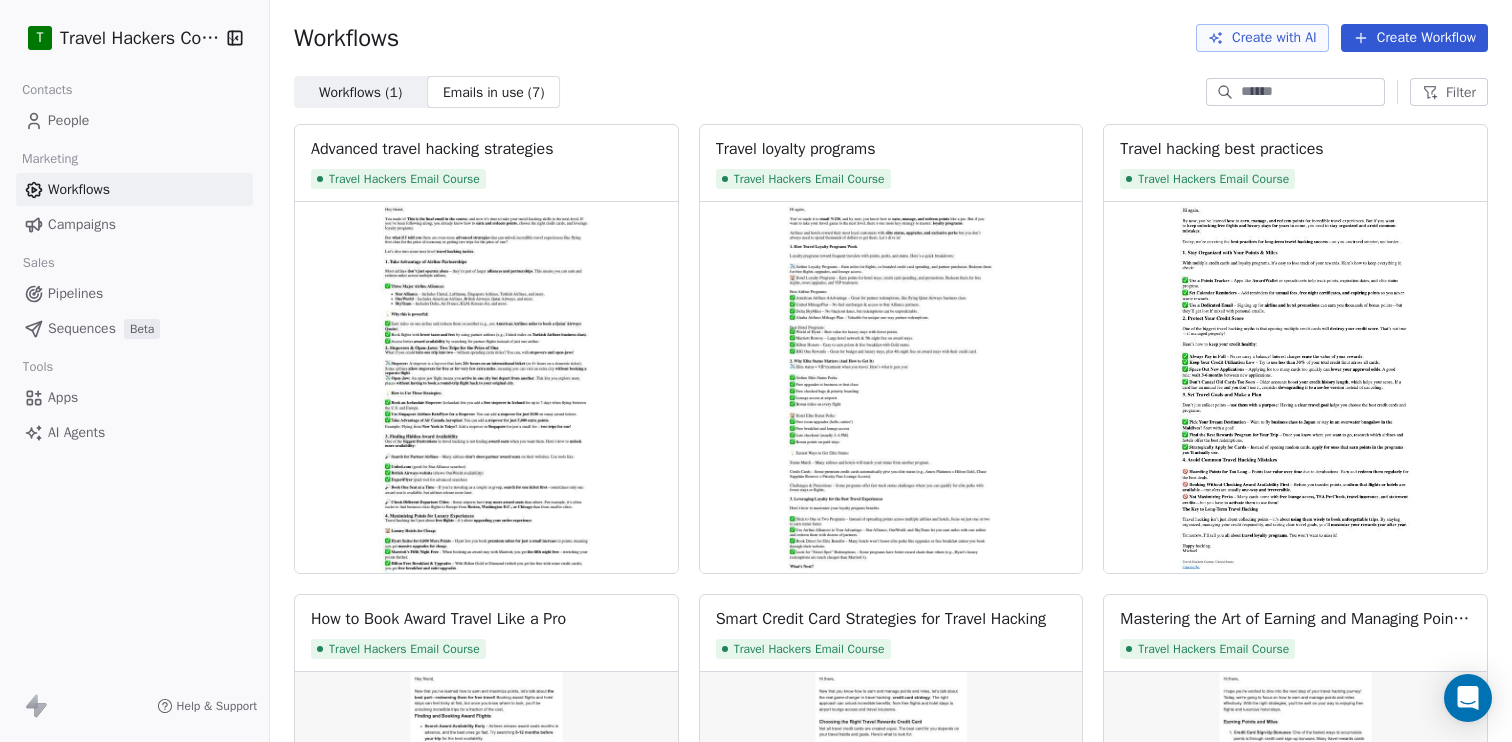 click on "People" at bounding box center (68, 120) 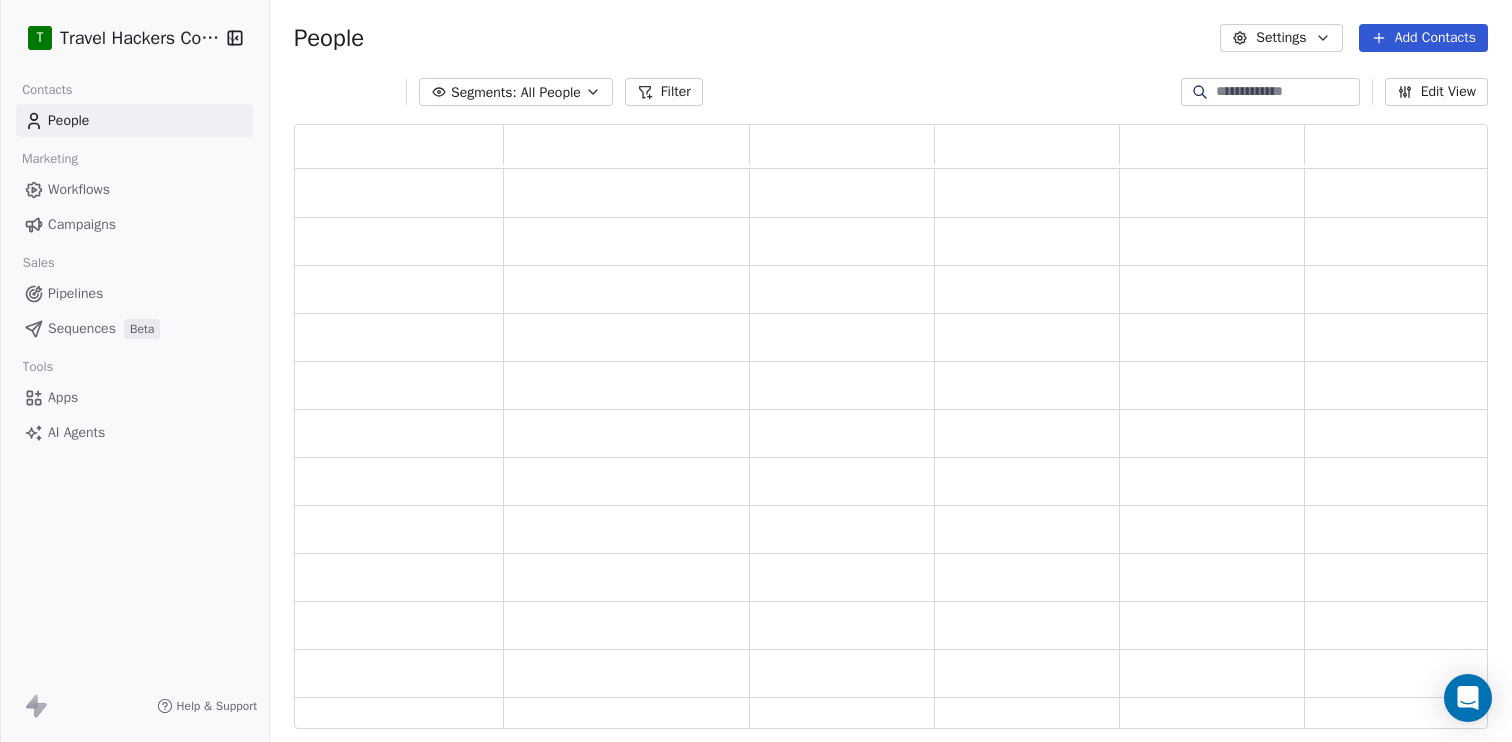scroll, scrollTop: 1, scrollLeft: 1, axis: both 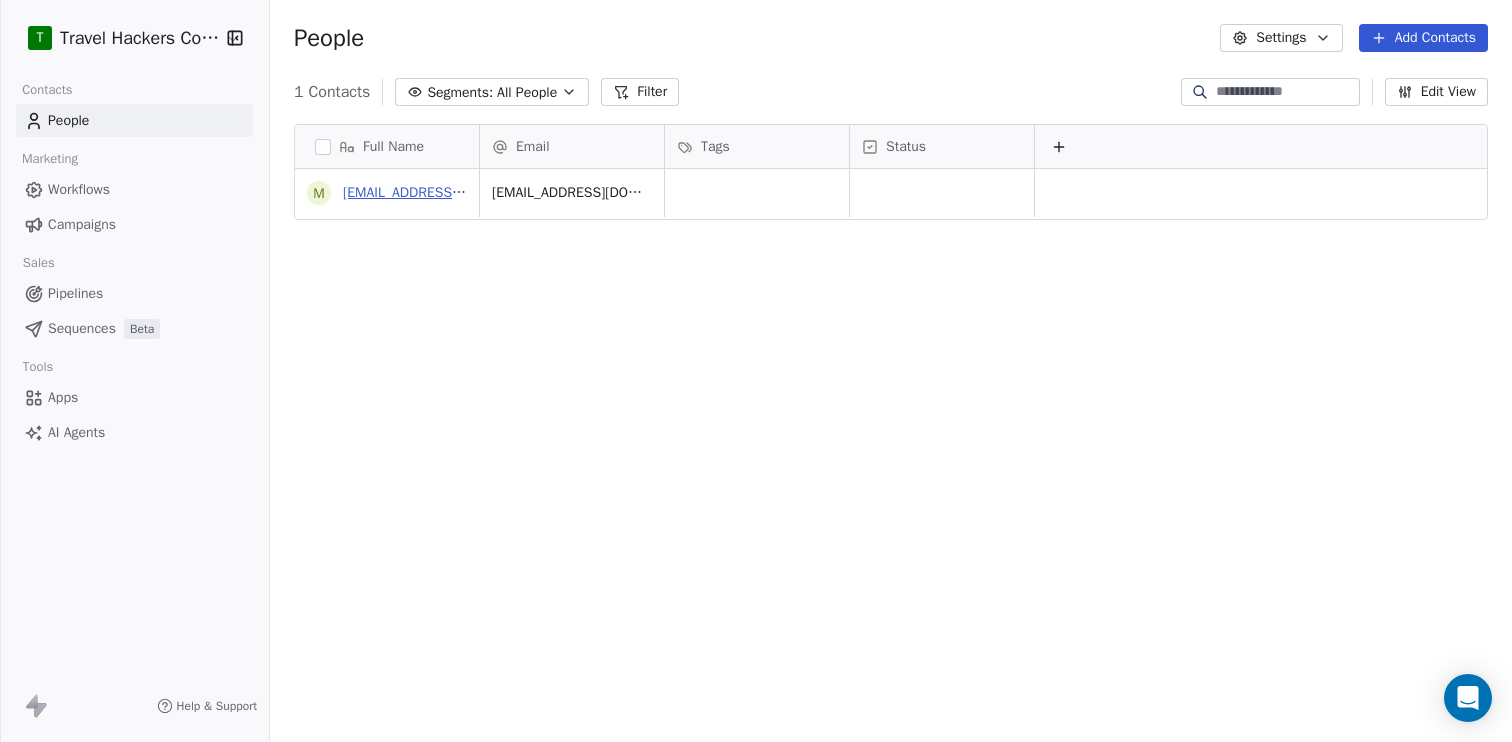 click on "[EMAIL_ADDRESS][DOMAIN_NAME]" at bounding box center [451, 192] 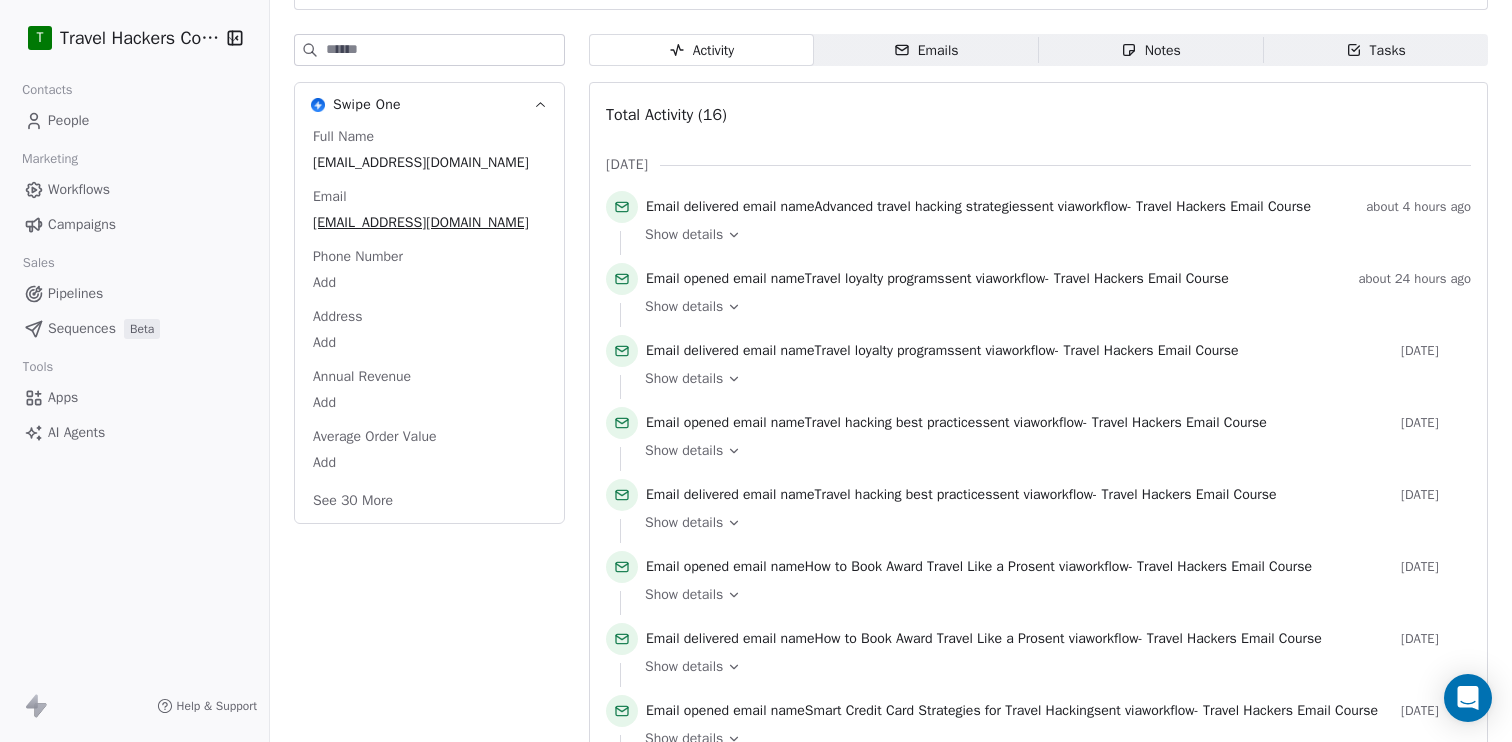 scroll, scrollTop: 206, scrollLeft: 0, axis: vertical 